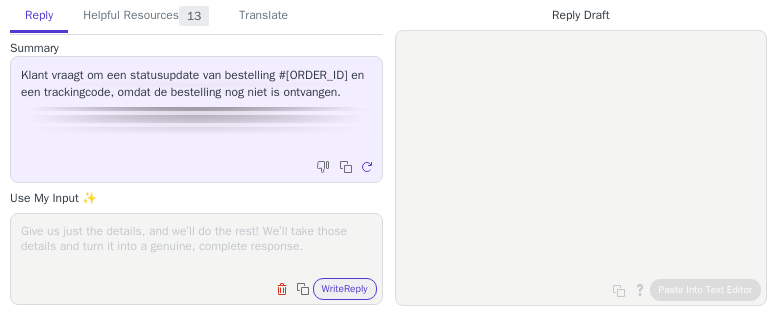 scroll, scrollTop: 0, scrollLeft: 0, axis: both 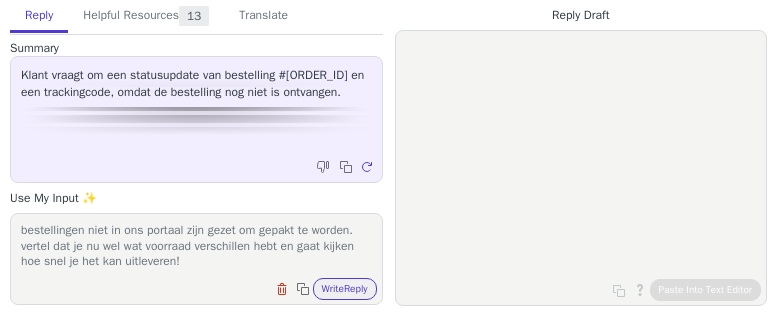 type on "BEDANK VOOOR DE MAIL. VERTEL dat je ziet dat de laatste 5 bestellingen niet in ons portaal zijn gezet om gepakt te worden. vertel dat je nu wel wat voorraad verschillen hebt en gaat kijken hoe snel je het kan uitleveren!" 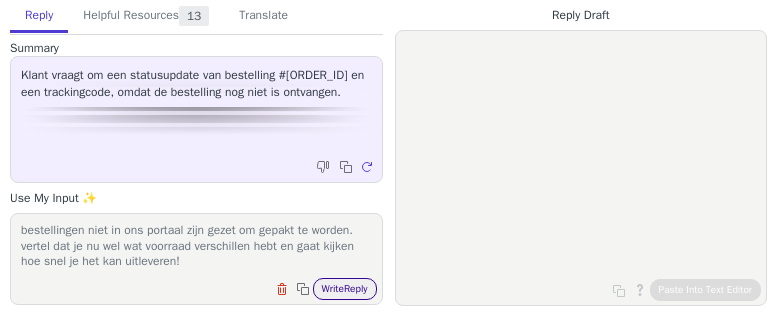 click on "Write  Reply" at bounding box center (345, 289) 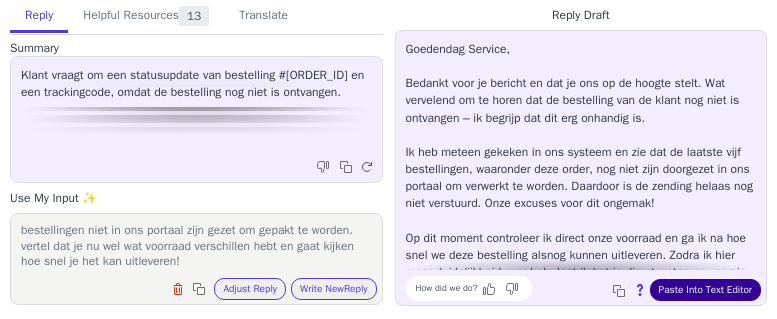 click on "Paste Into Text Editor" at bounding box center [705, 290] 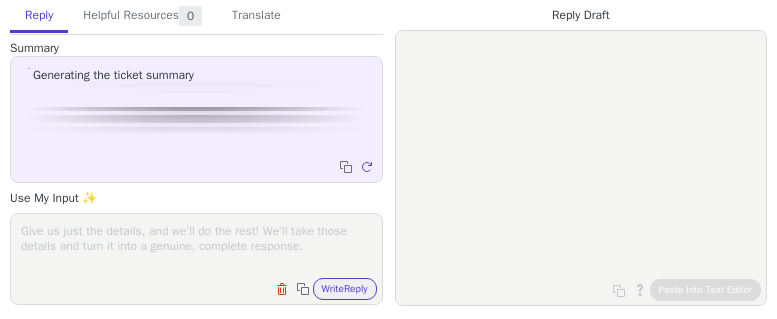scroll, scrollTop: 0, scrollLeft: 0, axis: both 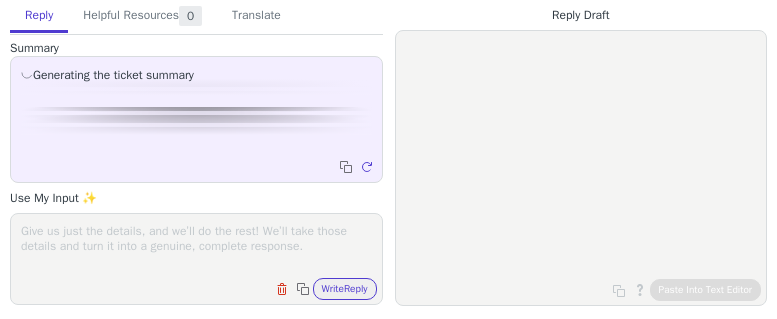 click at bounding box center (196, 246) 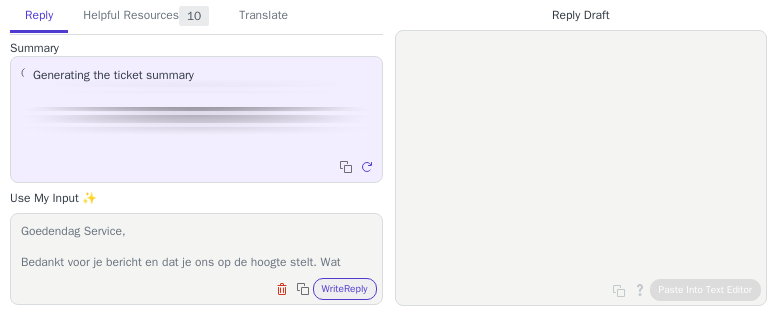 scroll, scrollTop: 247, scrollLeft: 0, axis: vertical 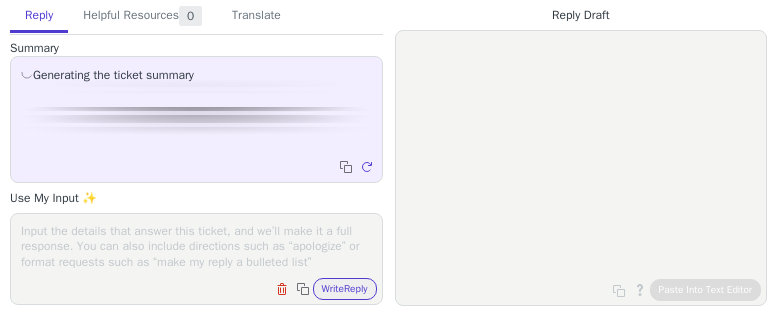 click at bounding box center [196, 246] 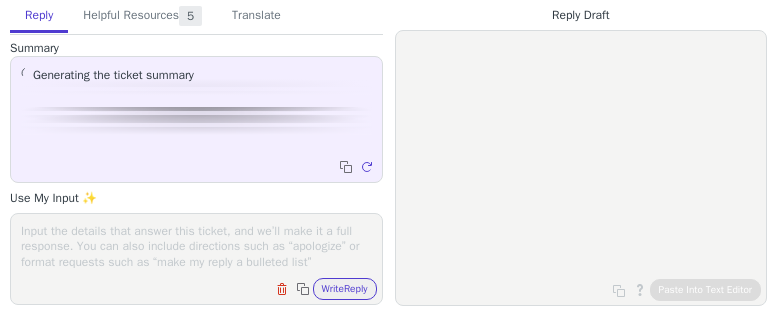 paste on "Goedendag Service,
Bedankt voor je bericht en dat je ons op de hoogte stelt. Wat vervelend om te horen dat de bestelling van de klant nog niet is ontvangen – ik begrijp dat dit erg onhandig is.
Ik heb meteen gekeken in ons systeem en zie dat de laatste vijf bestellingen, waaronder deze order, nog niet zijn doorgezet in ons portaal om verwerkt te worden. Daardoor is de zending helaas nog niet verstuurd. Onze excuses voor dit ongemak!
Op dit moment controleer ik direct onze voorraad en ga ik na hoe snel we deze bestelling alsnog kunnen uitleveren. Zodra ik hier meer duidelijkheid over heb, laat ik het je direct weten en voorzie ik je van de eventuele trackingcode.
Nogmaals excuses voor de vertraging. Ik houd je op de hoogte!" 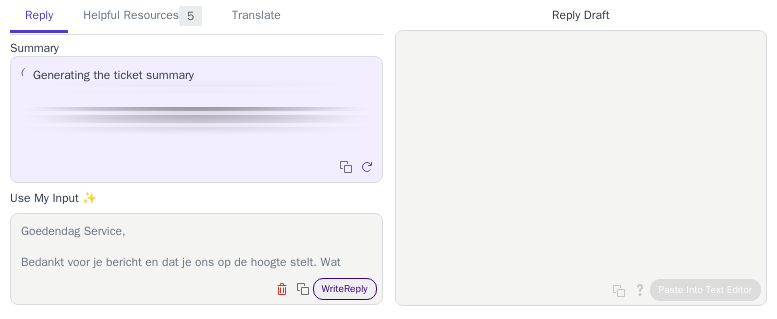scroll, scrollTop: 247, scrollLeft: 0, axis: vertical 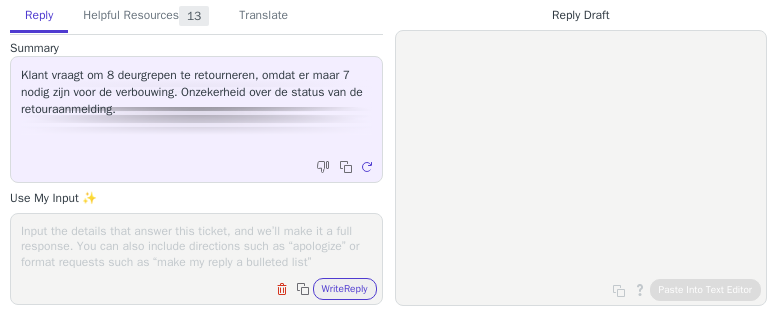click on "Clear field Copy to clipboard Write  Reply" at bounding box center (196, 259) 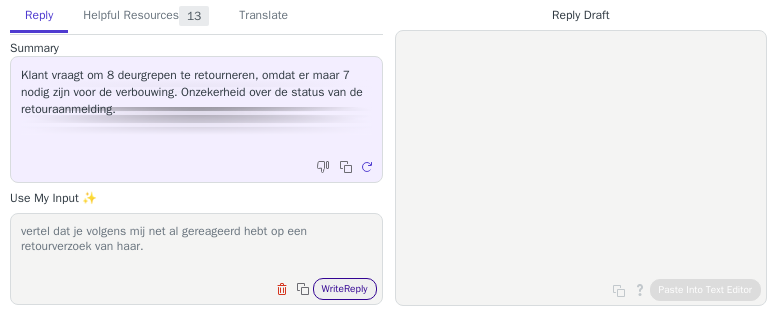 type on "vertel dat je volgens mij net al gereageerd hebt op een retourverzoek van haar." 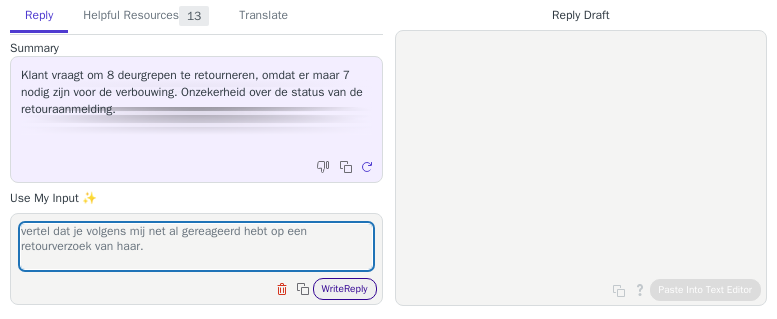 click on "Write  Reply" at bounding box center [345, 289] 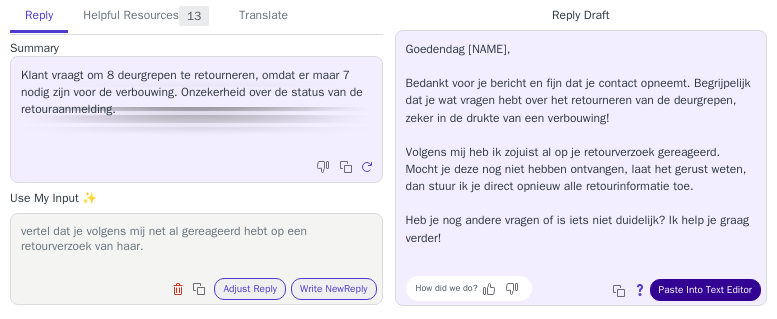 click on "Paste Into Text Editor" at bounding box center (705, 290) 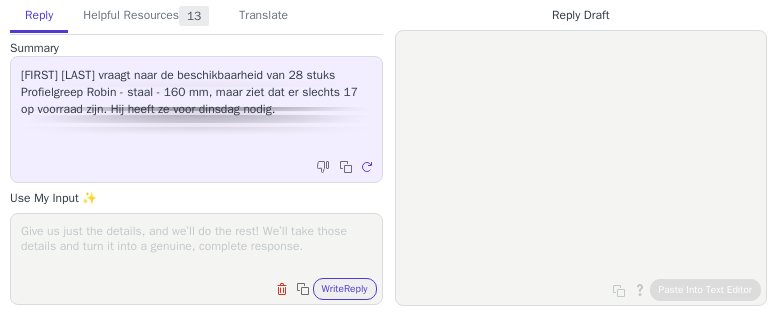 scroll, scrollTop: 0, scrollLeft: 0, axis: both 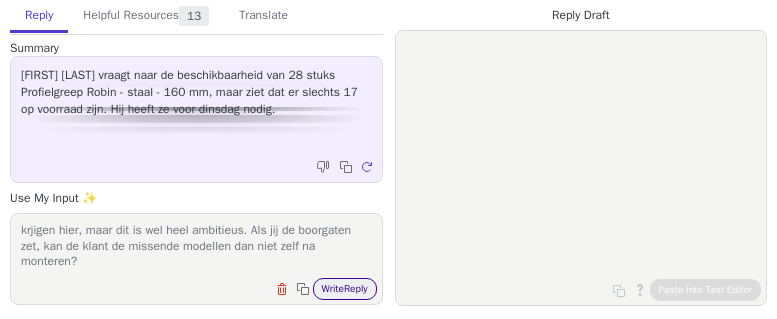 type on "Oei dat is wel heel snel. Ik wil best kijken of ik wat sneller kan krjigen hier, maar dit is wel heel ambitieus. Als jij de boorgaten zet, kan de klant de missende modellen dan niet zelf na monteren?" 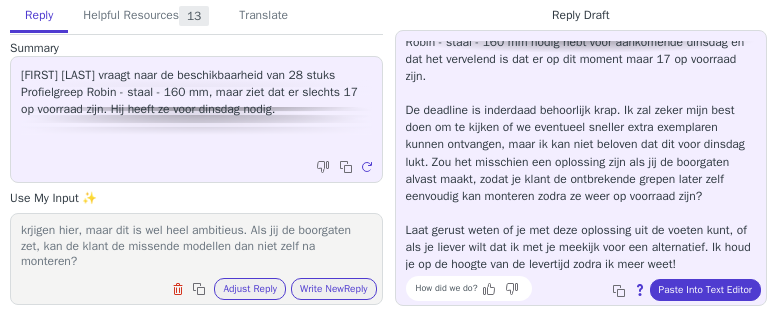 scroll, scrollTop: 112, scrollLeft: 0, axis: vertical 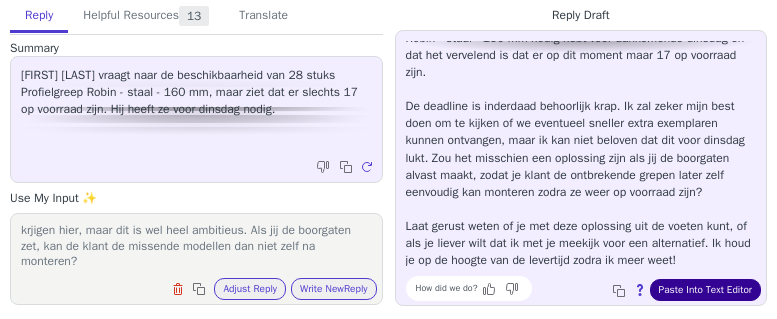click on "Paste Into Text Editor" at bounding box center (705, 290) 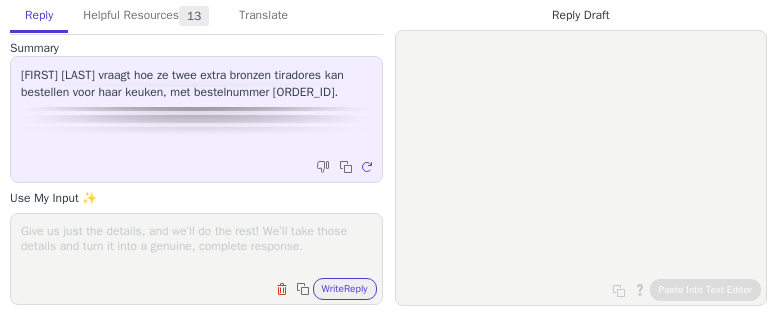 scroll, scrollTop: 0, scrollLeft: 0, axis: both 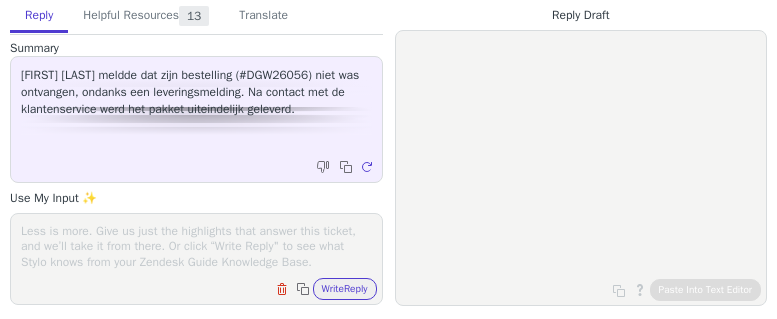click at bounding box center (196, 246) 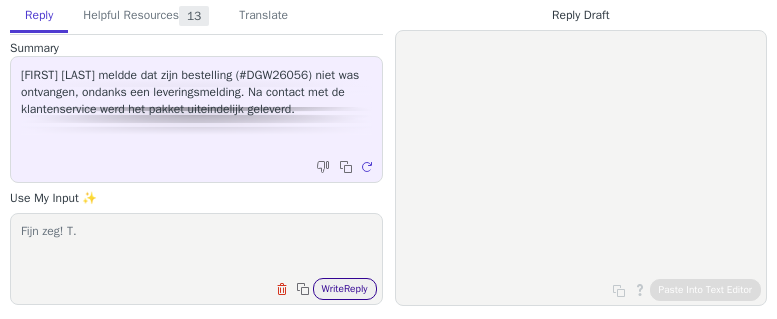 type on "Fijn zeg! T." 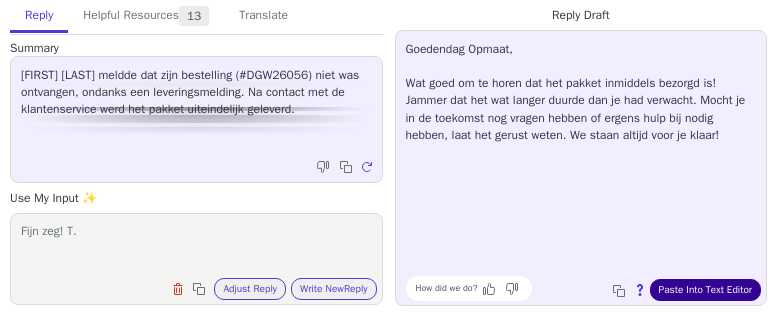 click on "Paste Into Text Editor" at bounding box center [705, 290] 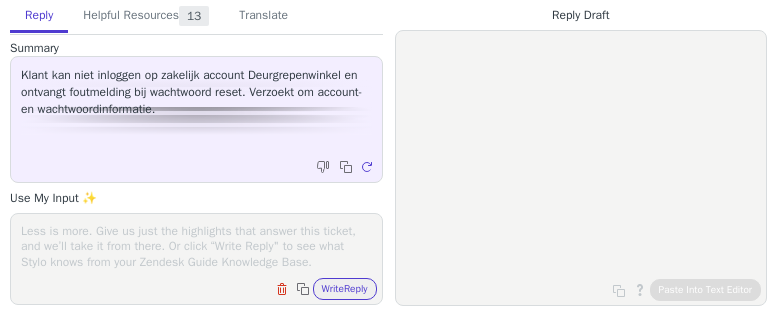 scroll, scrollTop: 0, scrollLeft: 0, axis: both 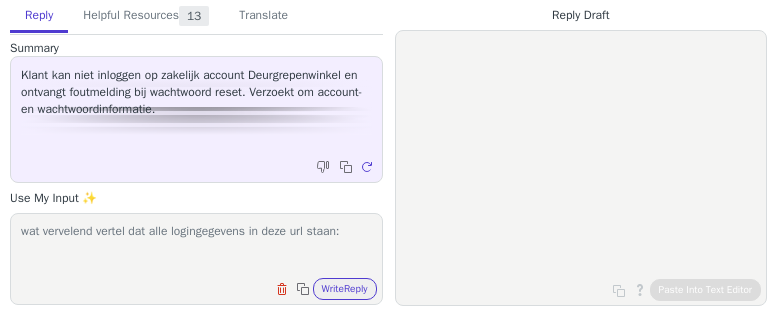 paste on "https://eu.onetimesecret.com/secret/[SECRET_KEY]" 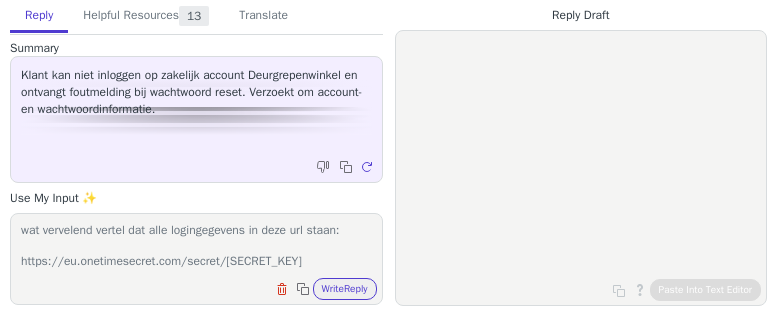 scroll, scrollTop: 16, scrollLeft: 0, axis: vertical 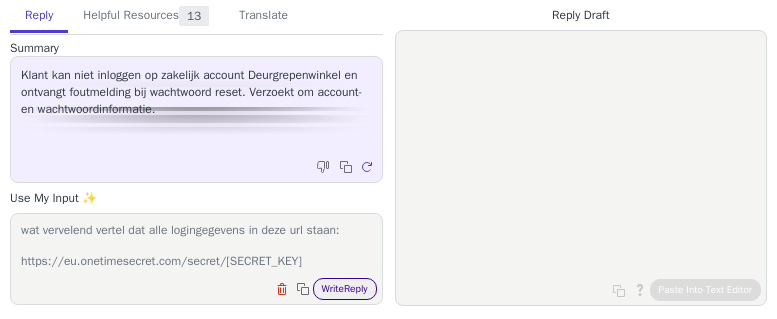 type on "wat vervelend vertel dat alle logingegevens in deze url staan:
https://eu.onetimesecret.com/secret/[SECRET_KEY]" 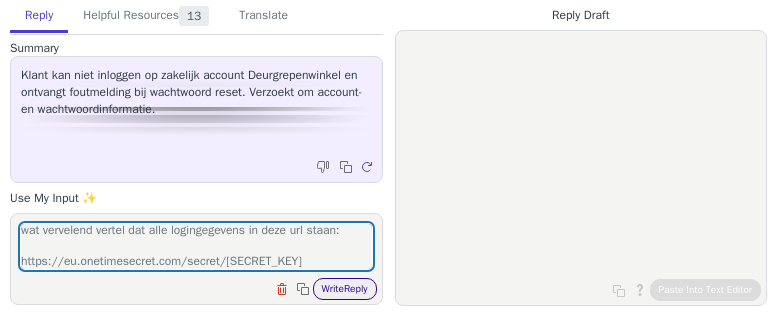 click on "Write  Reply" at bounding box center [345, 289] 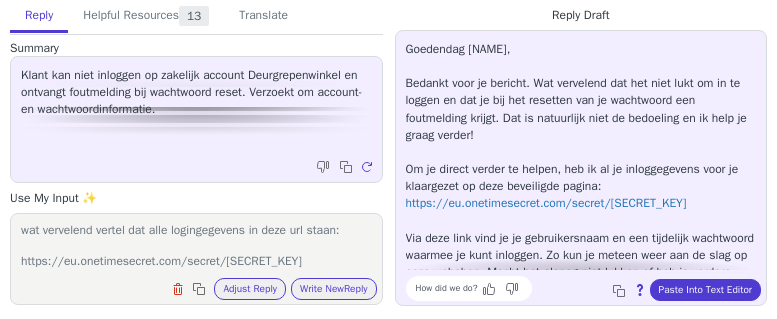 scroll, scrollTop: 31, scrollLeft: 0, axis: vertical 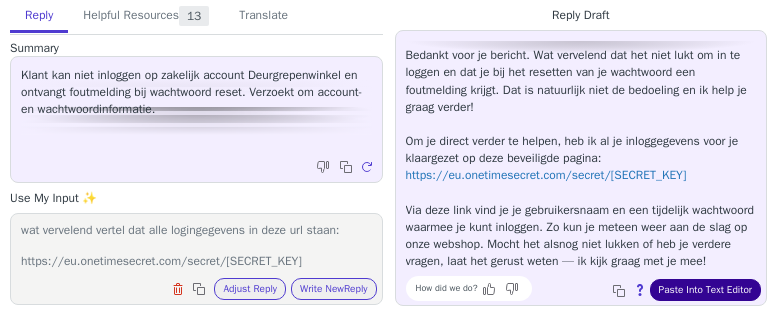 click on "Paste Into Text Editor" at bounding box center (705, 290) 